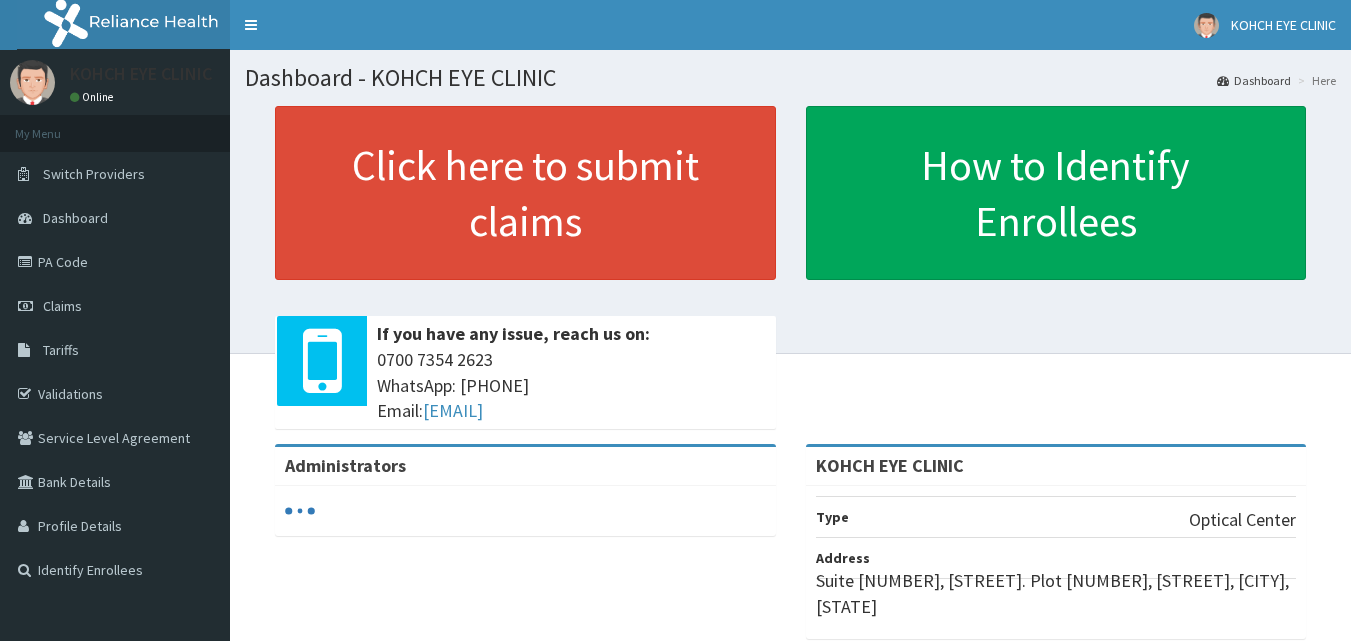 scroll, scrollTop: 0, scrollLeft: 0, axis: both 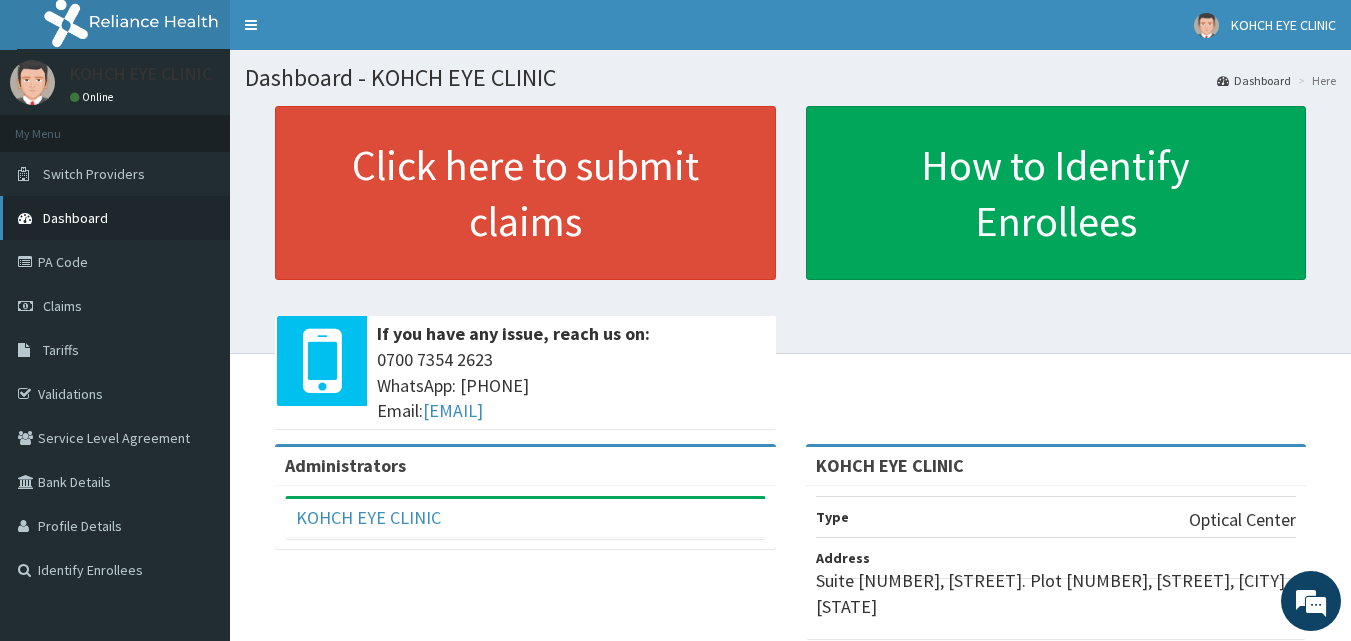 click on "Dashboard" at bounding box center (115, 218) 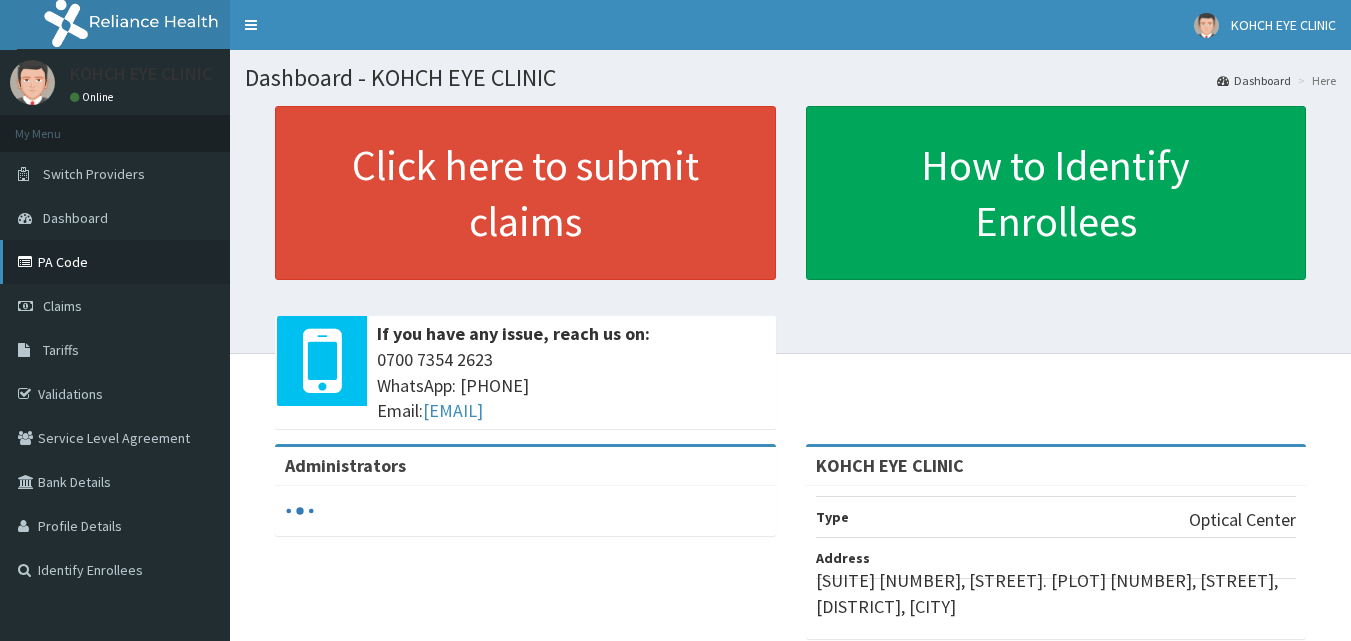 scroll, scrollTop: 0, scrollLeft: 0, axis: both 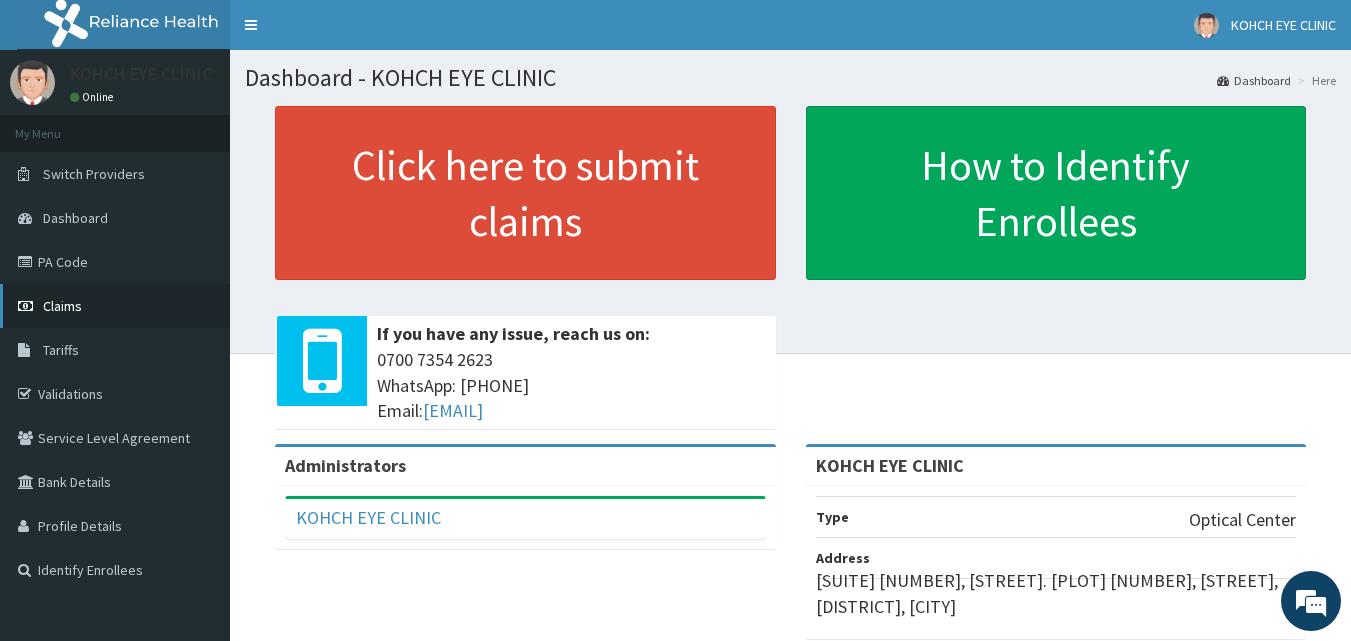 click on "Claims" at bounding box center [115, 306] 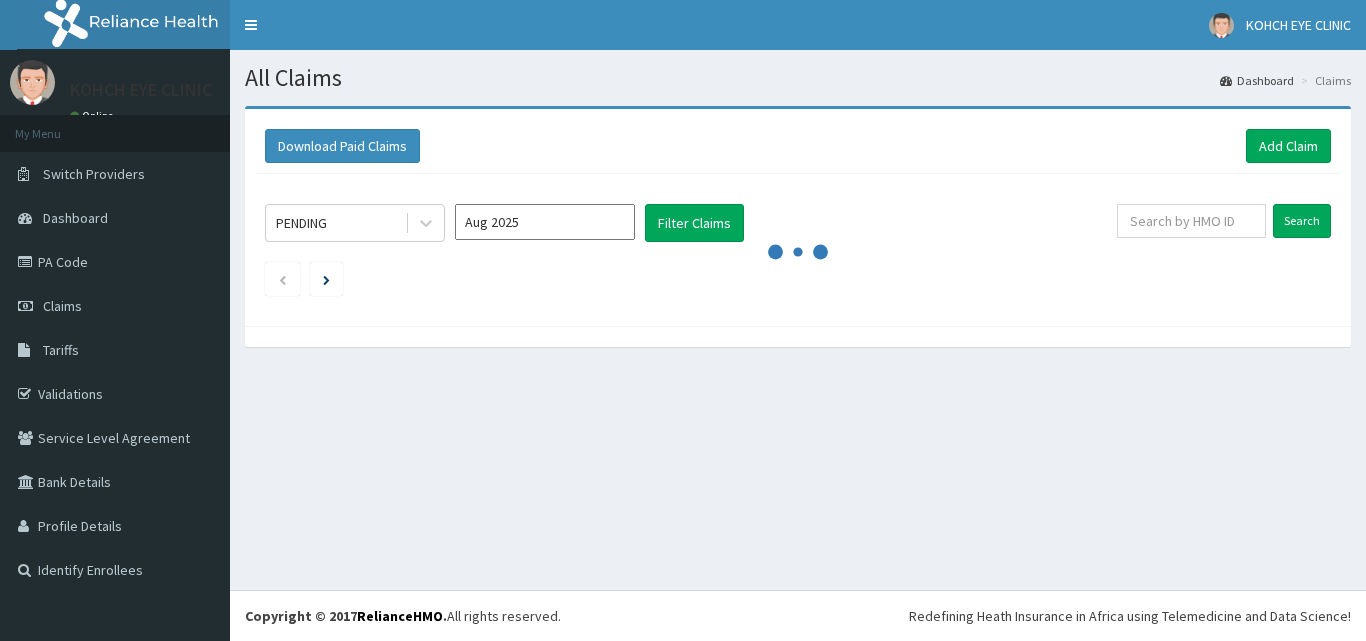 scroll, scrollTop: 0, scrollLeft: 0, axis: both 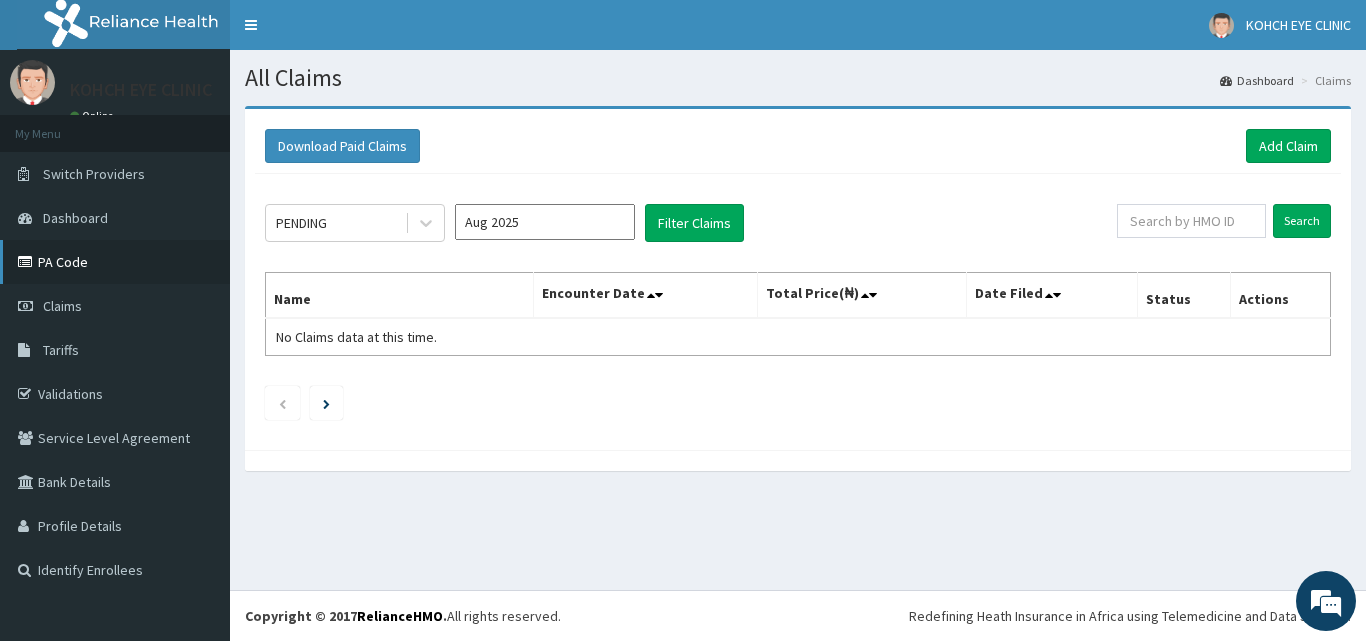 click on "PA Code" at bounding box center [115, 262] 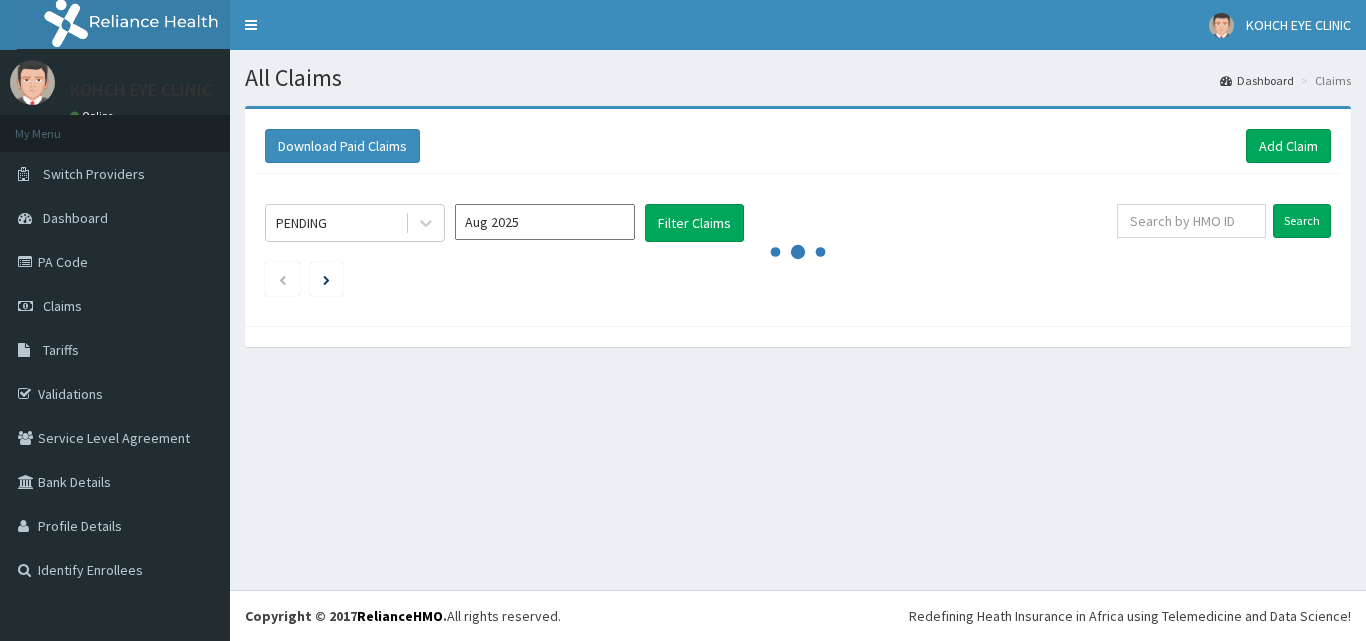 scroll, scrollTop: 0, scrollLeft: 0, axis: both 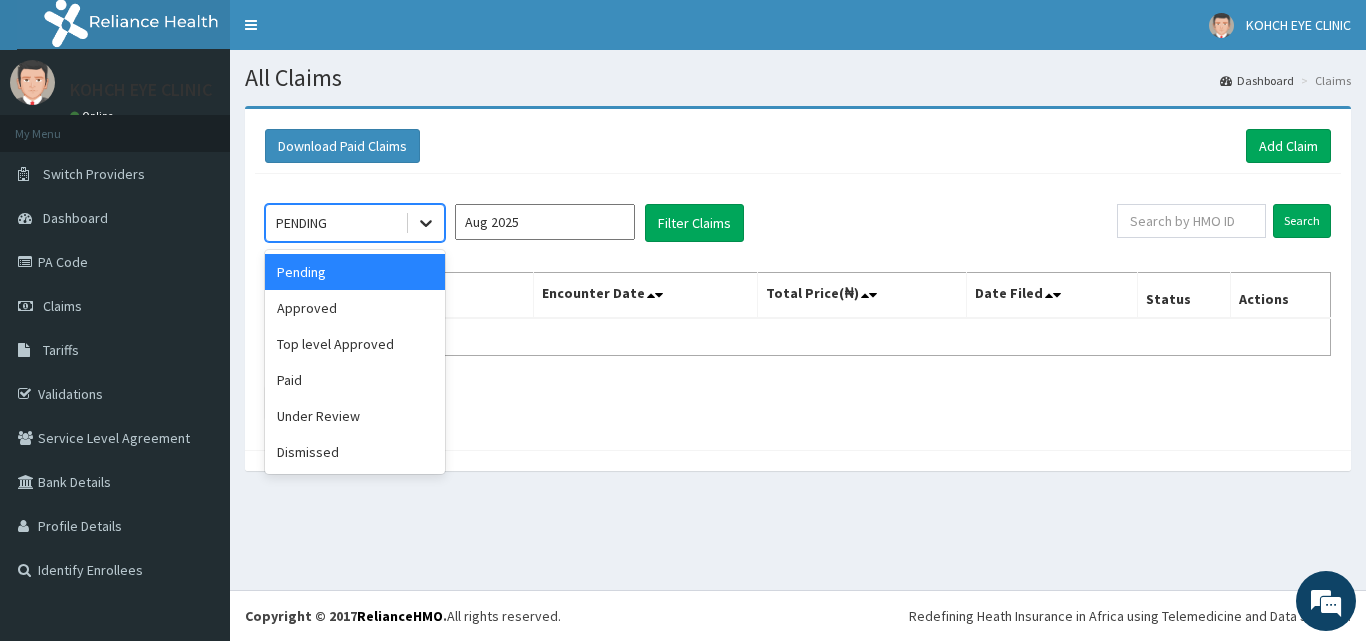 click 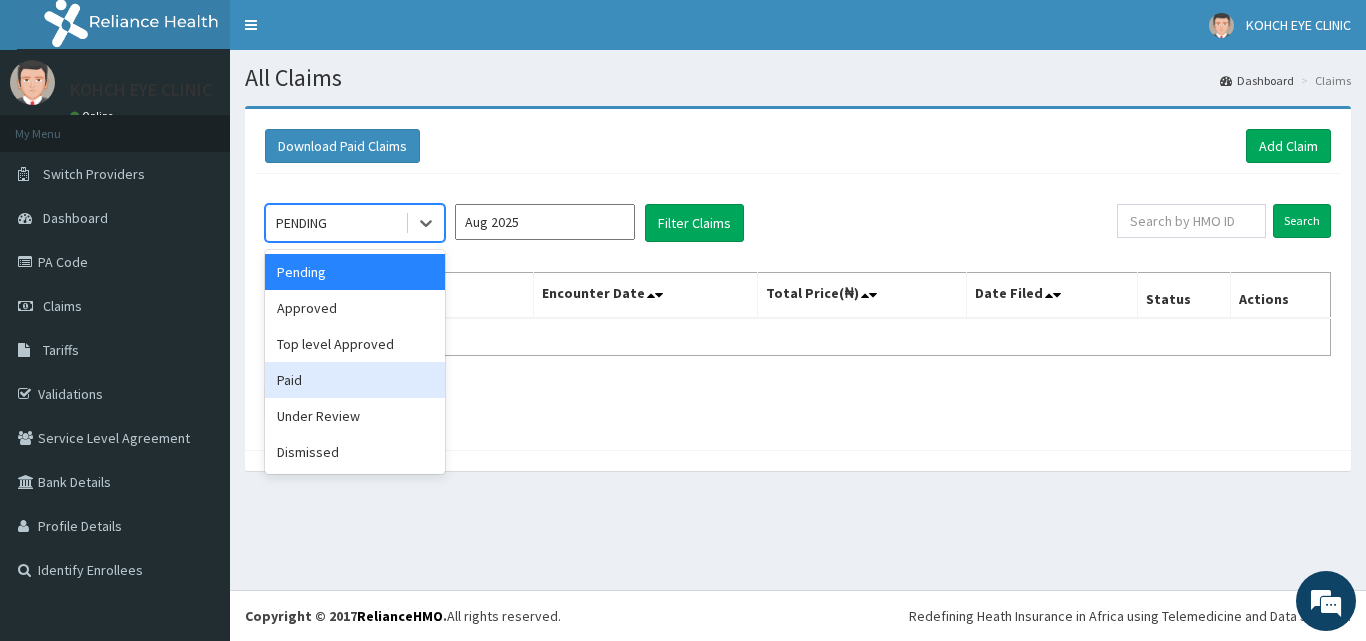 click on "Paid" at bounding box center (355, 380) 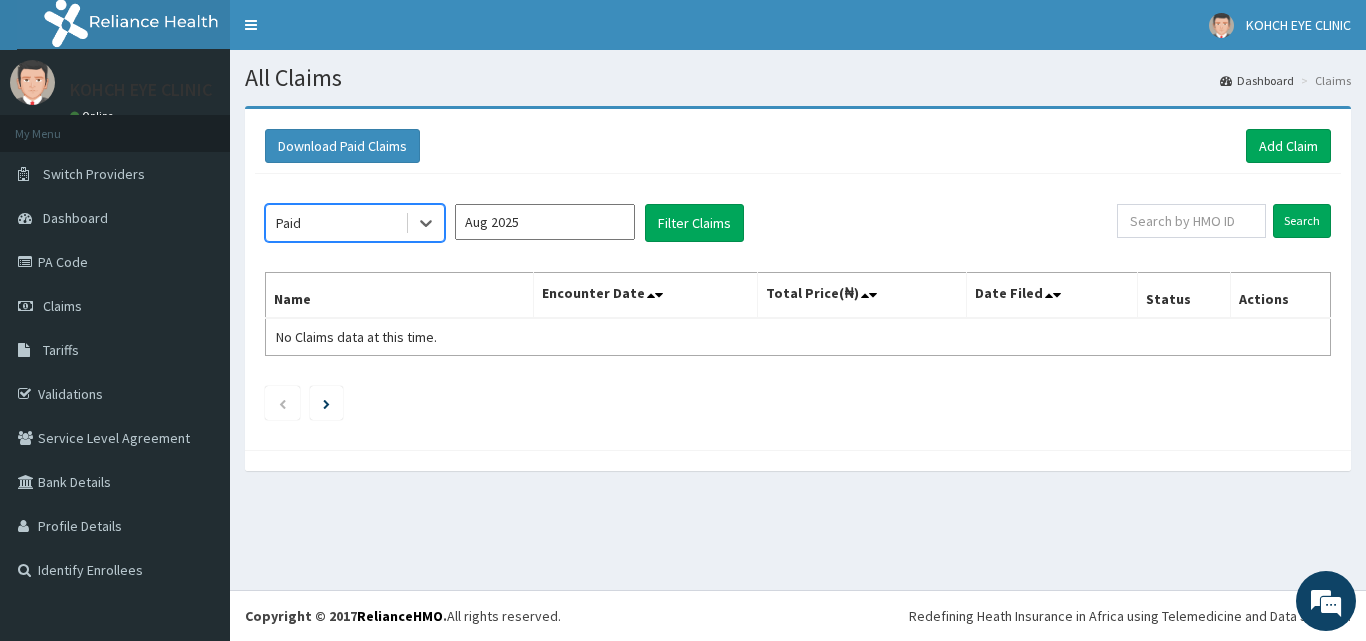 click on "Aug 2025" at bounding box center (545, 222) 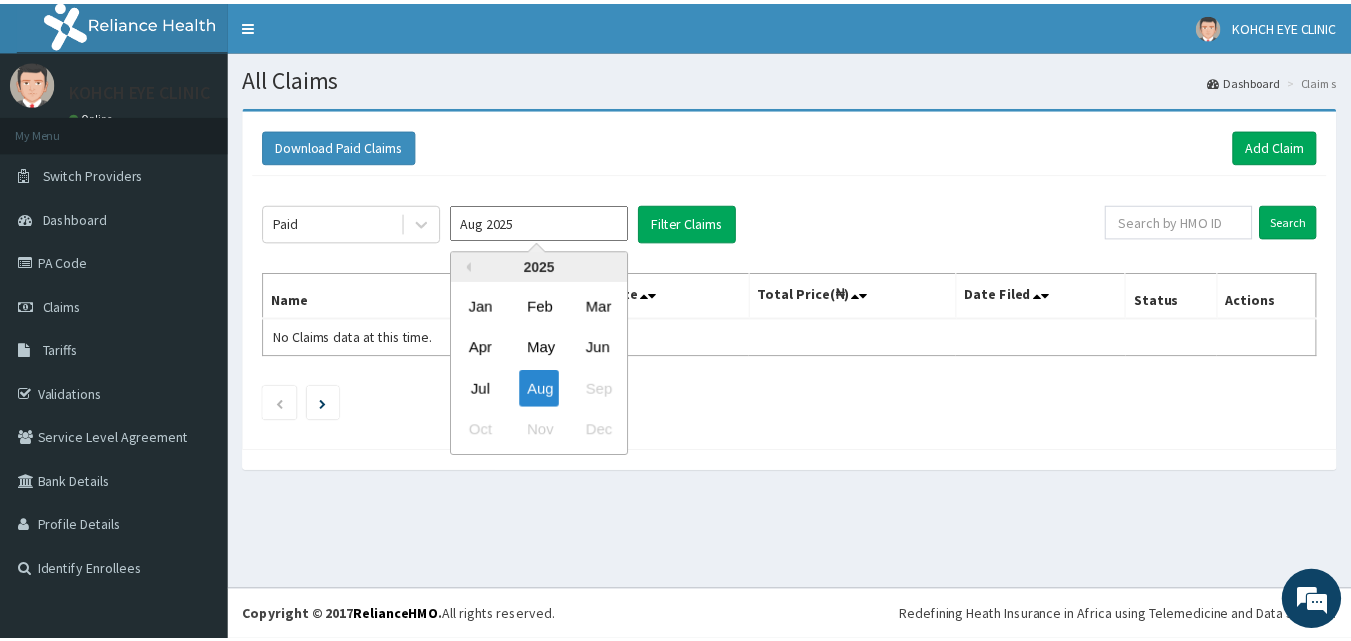 scroll, scrollTop: 0, scrollLeft: 0, axis: both 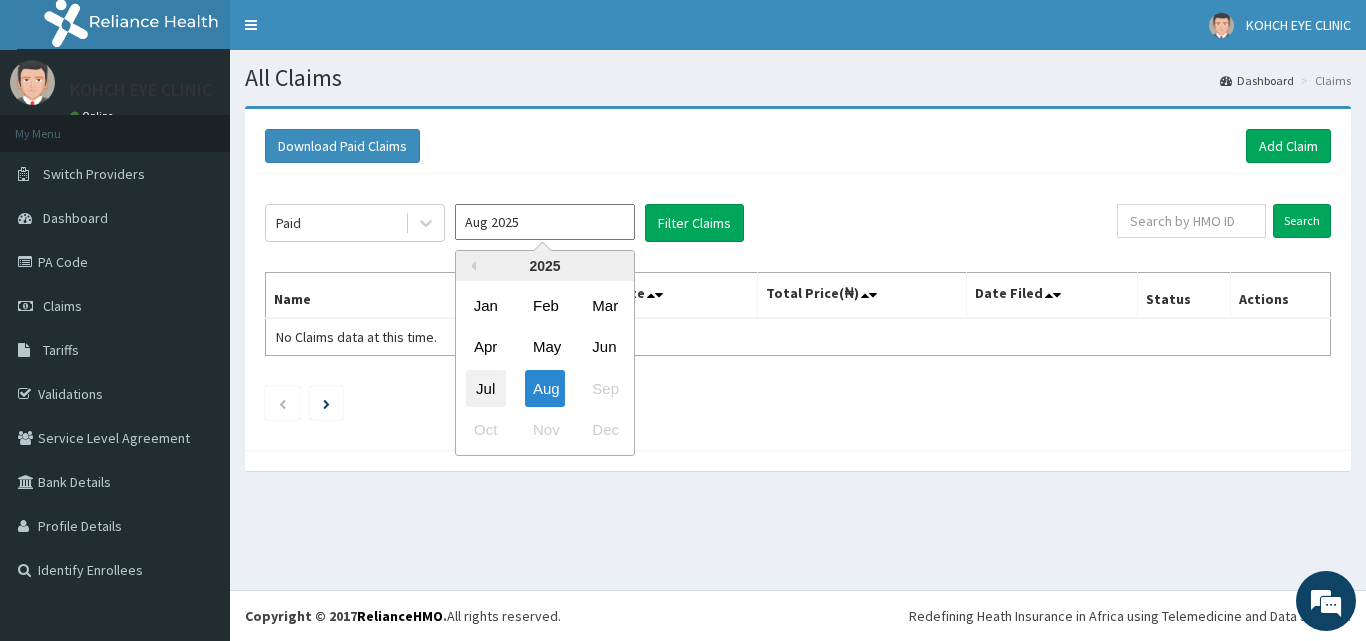 click on "Jul" at bounding box center (486, 388) 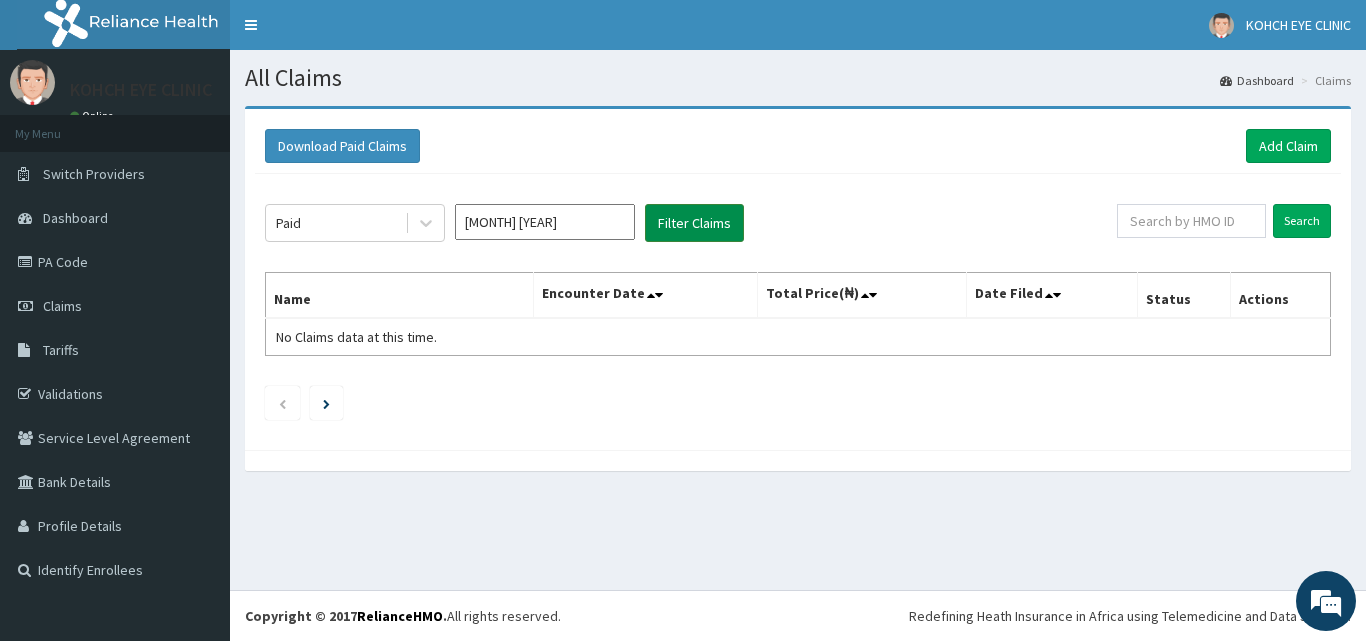 click on "Filter Claims" at bounding box center [694, 223] 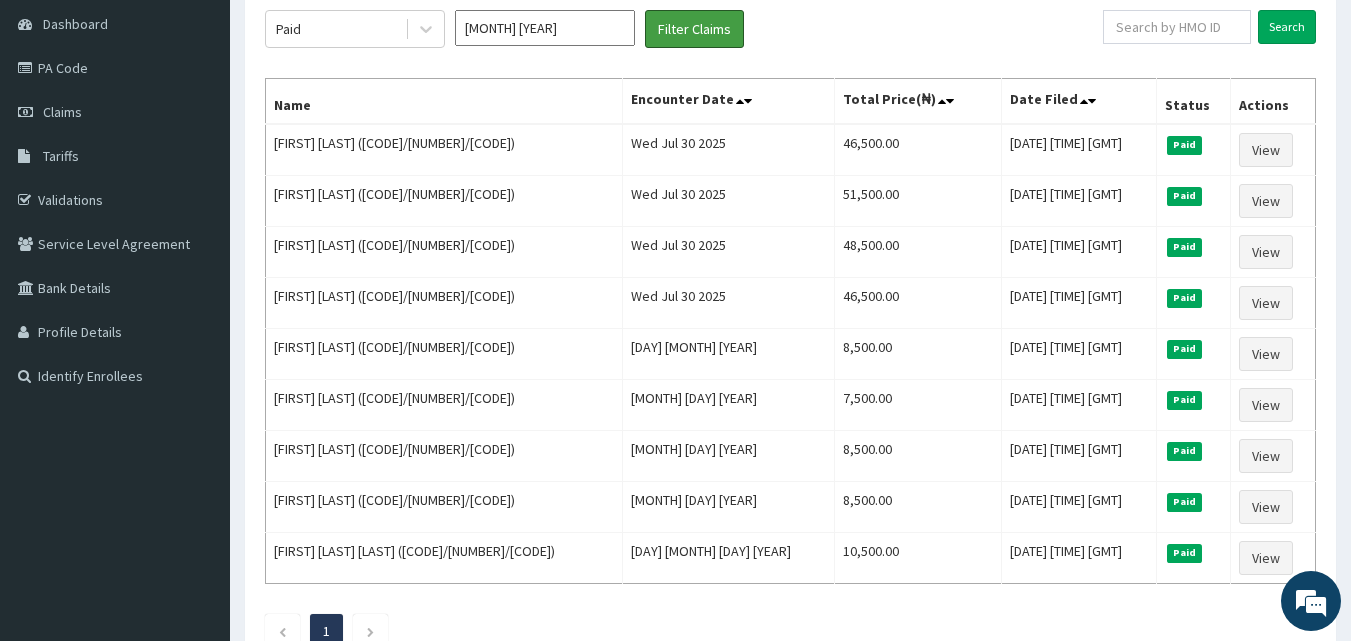 scroll, scrollTop: 202, scrollLeft: 0, axis: vertical 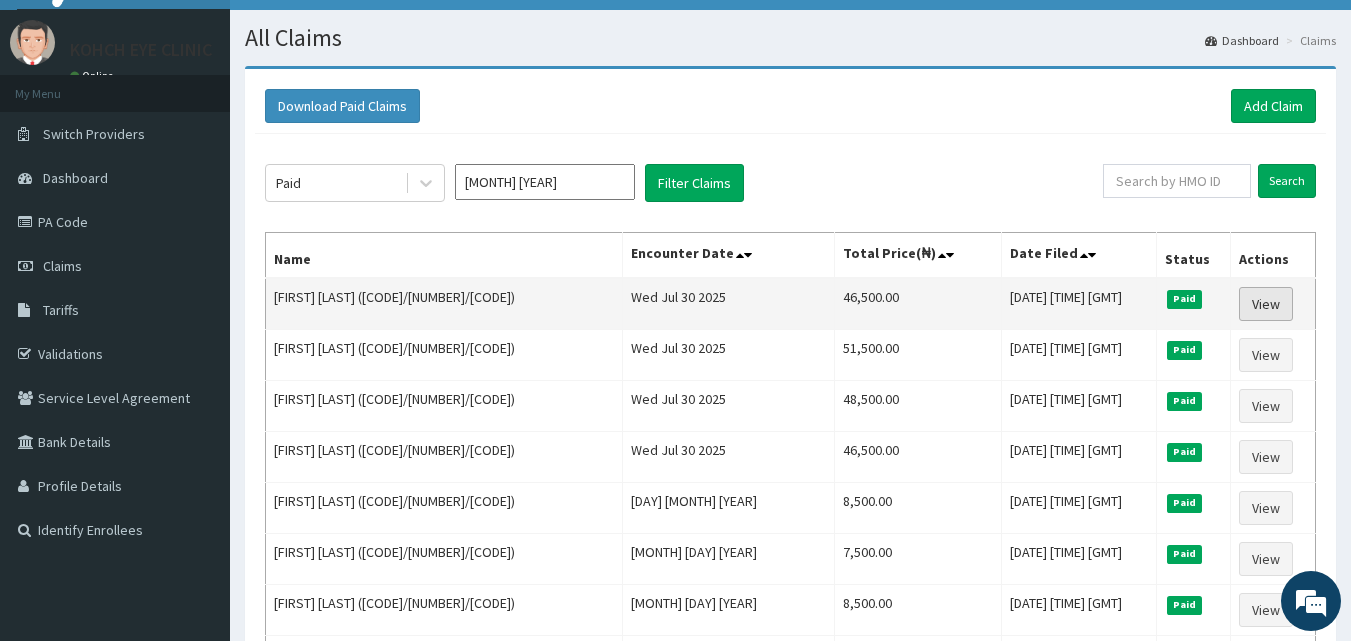 click on "View" at bounding box center [1266, 304] 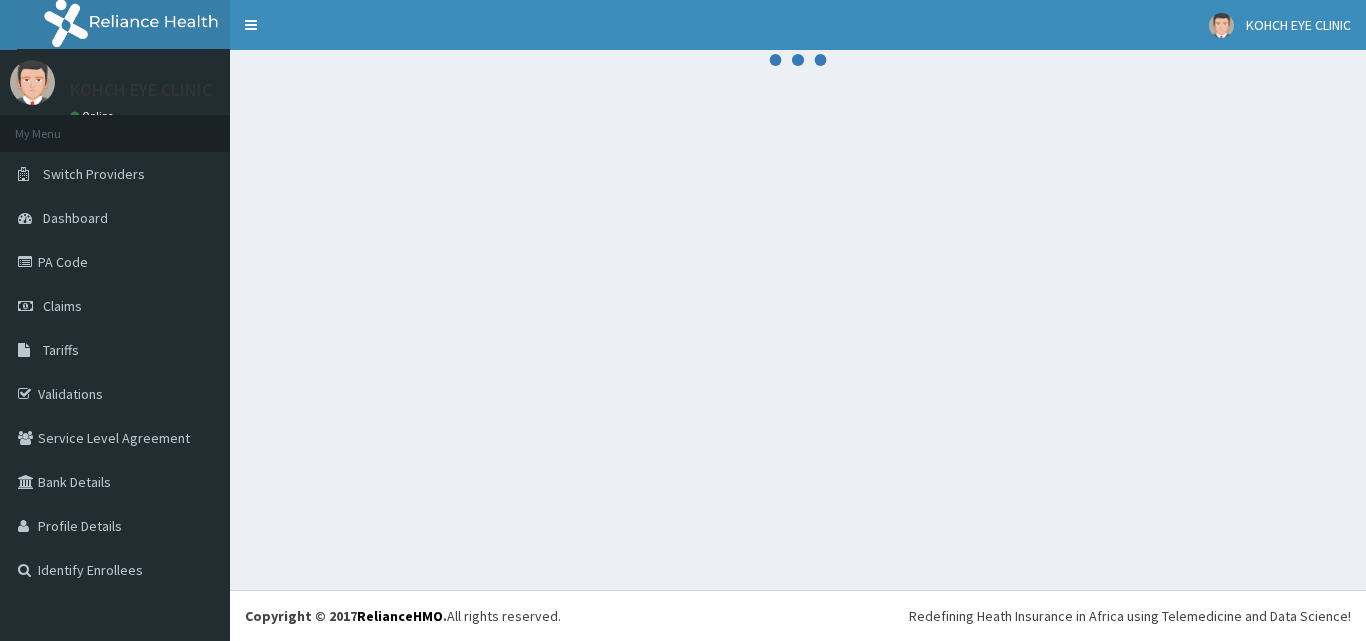 scroll, scrollTop: 0, scrollLeft: 0, axis: both 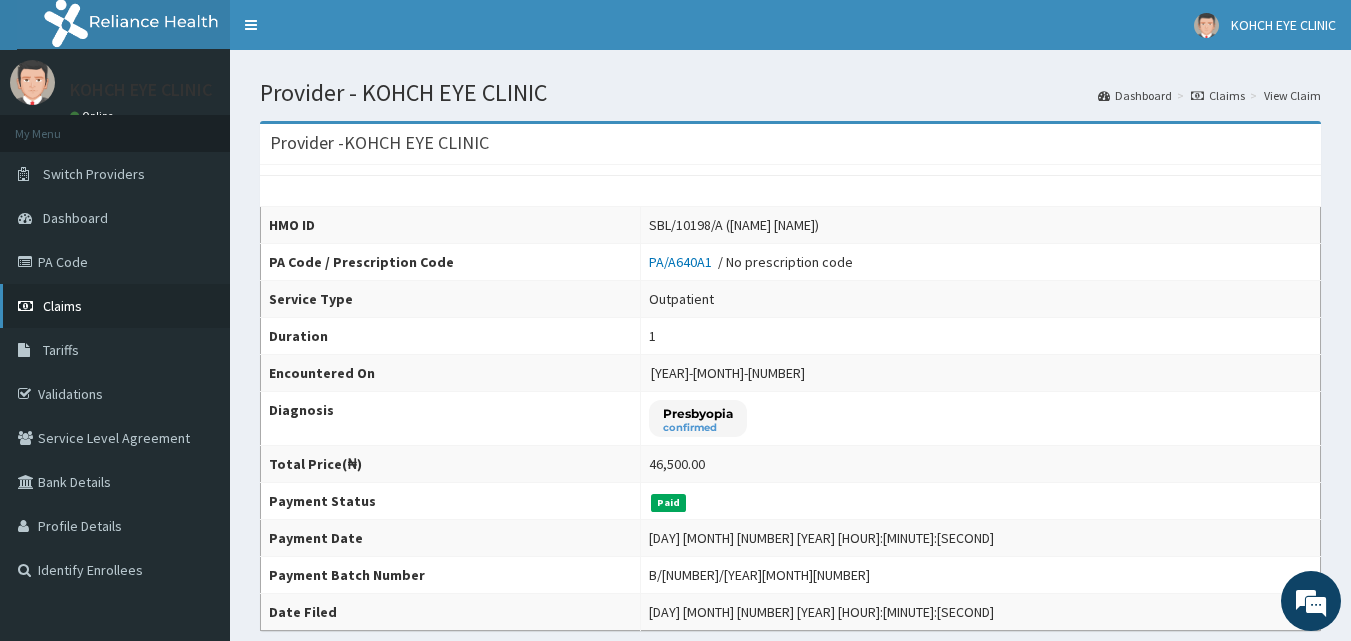 click on "Claims" at bounding box center (115, 306) 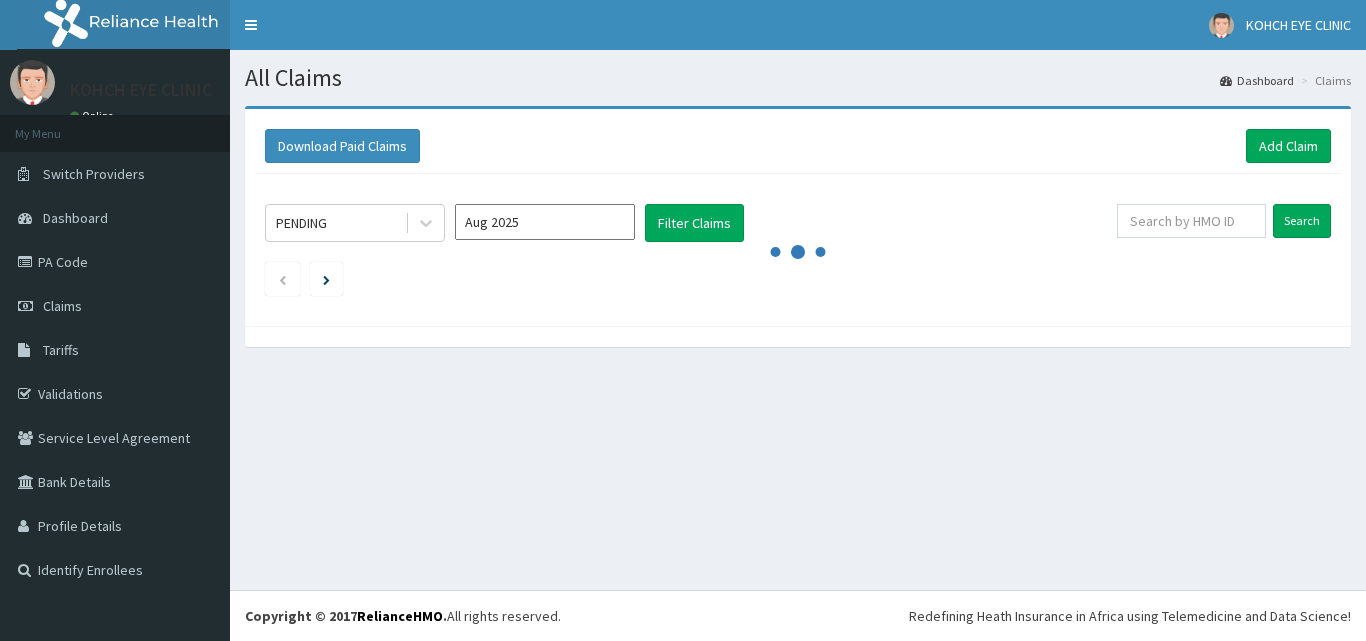 scroll, scrollTop: 0, scrollLeft: 0, axis: both 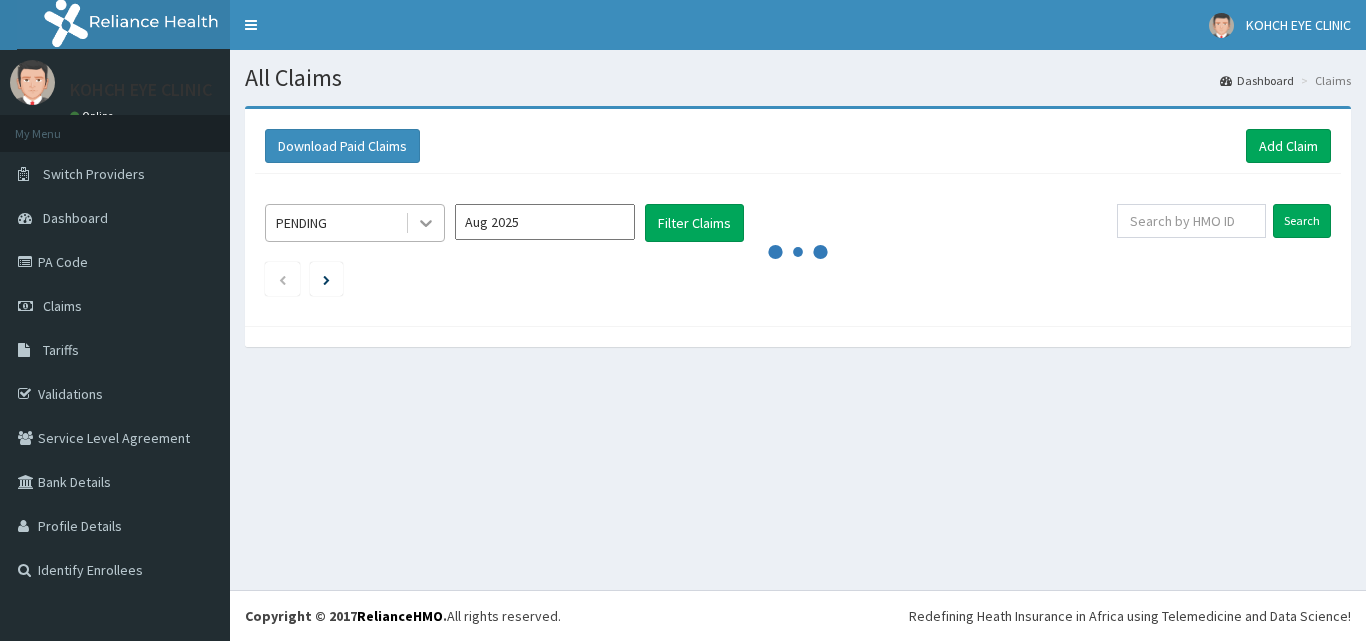 click 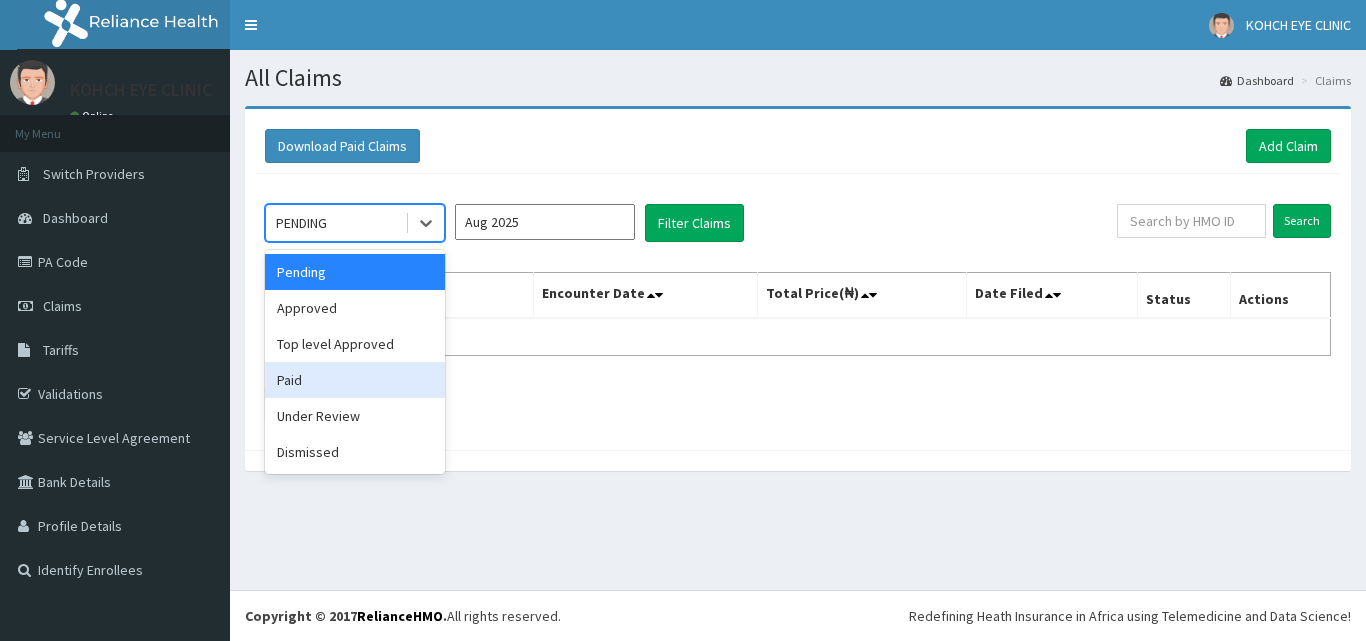 click on "Paid" at bounding box center (355, 380) 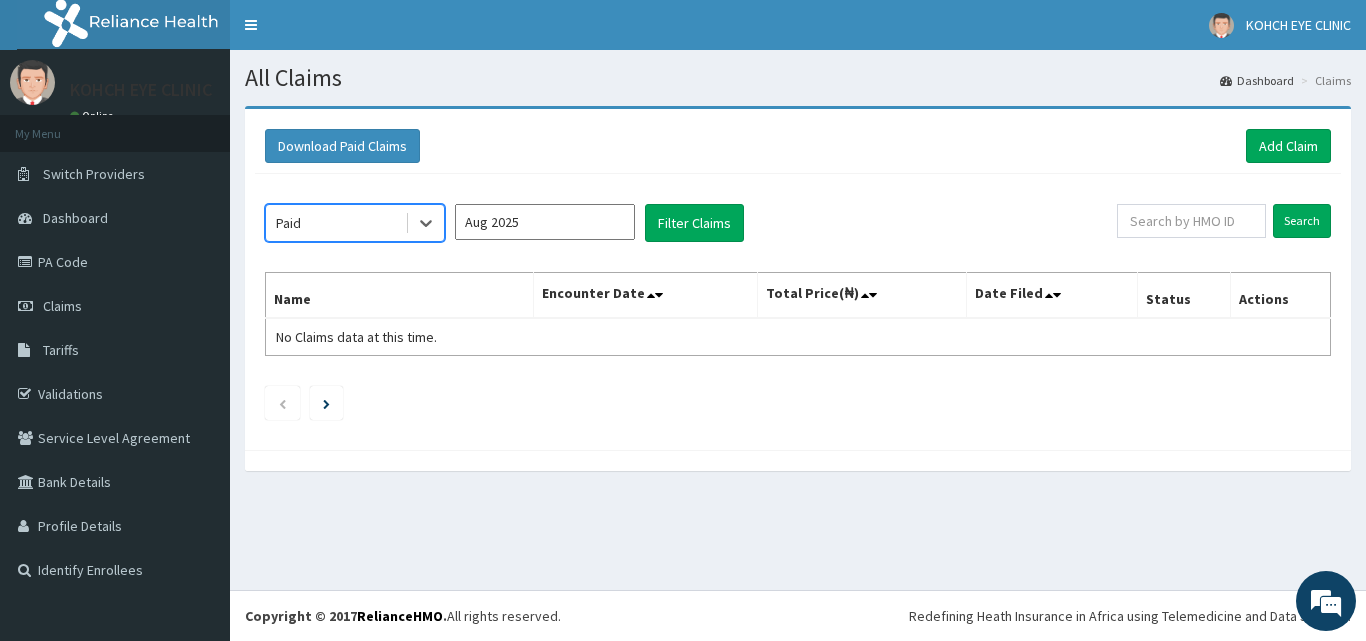 click on "Aug 2025" at bounding box center (545, 222) 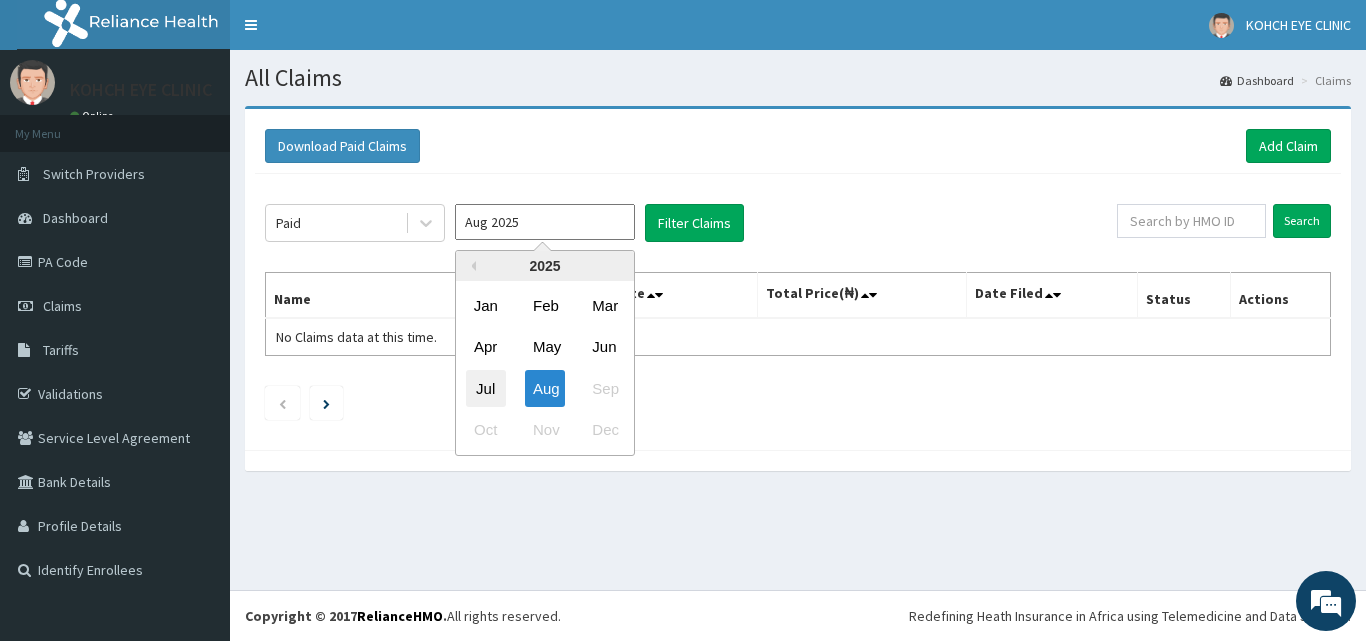 click on "Jul" at bounding box center [486, 388] 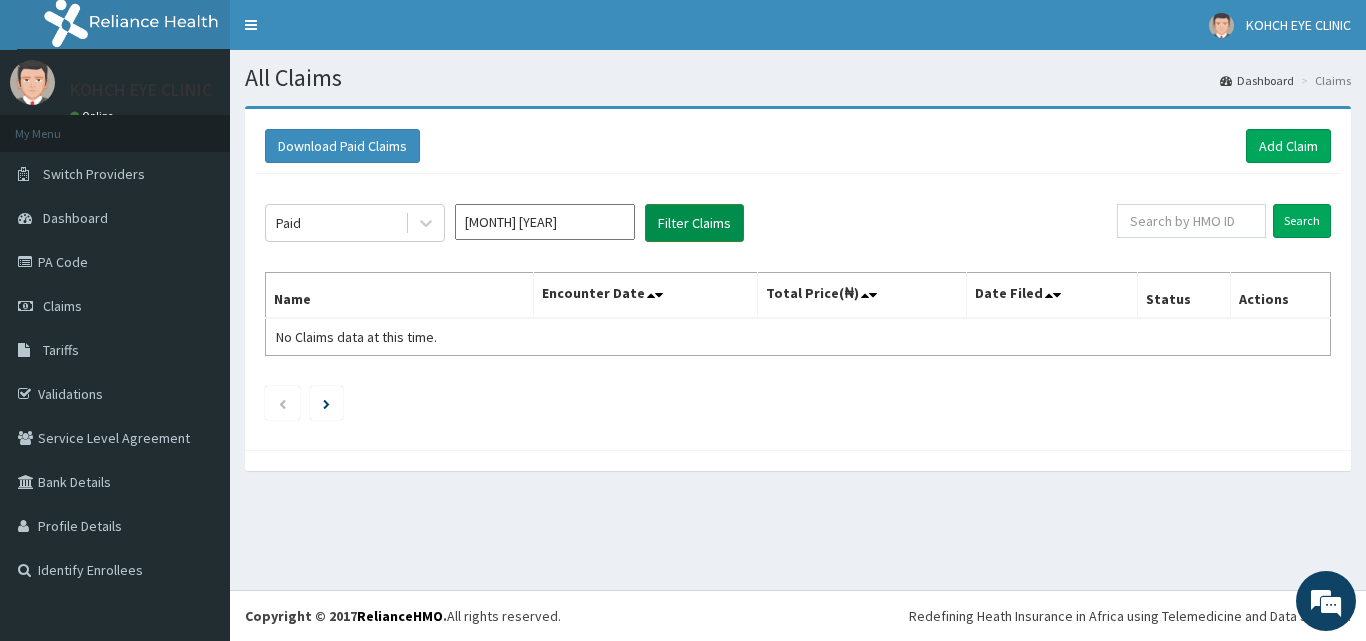 click on "Filter Claims" at bounding box center (694, 223) 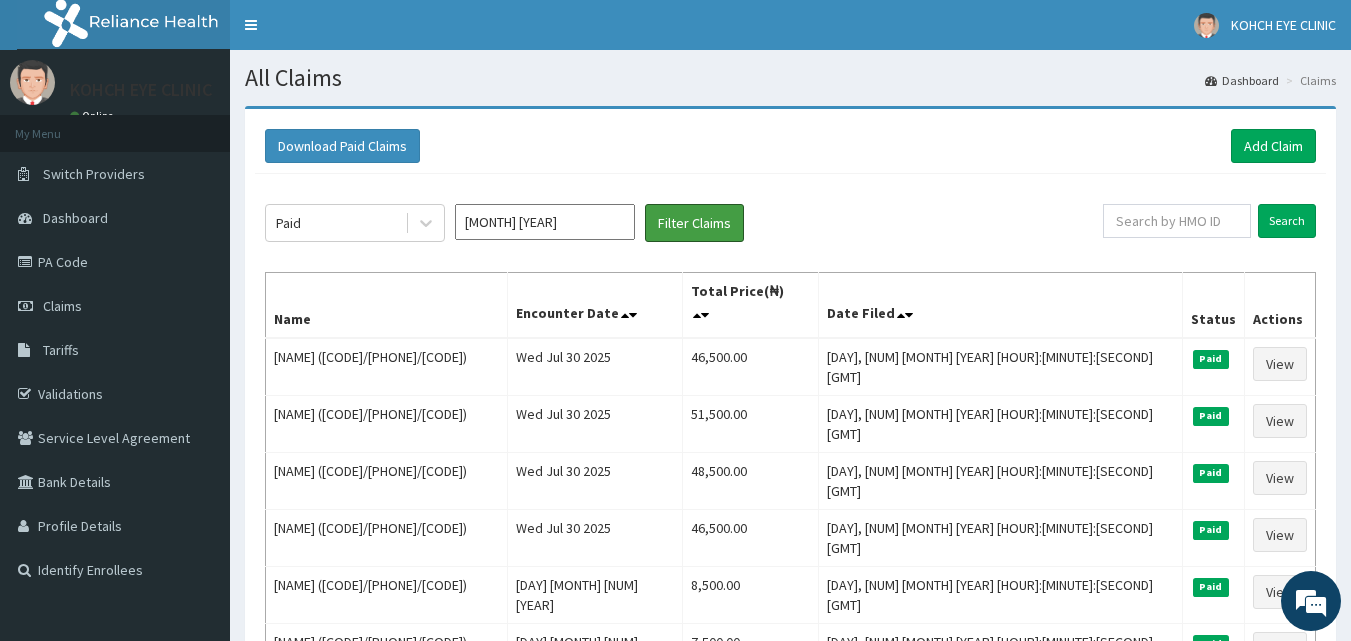 scroll, scrollTop: 0, scrollLeft: 0, axis: both 